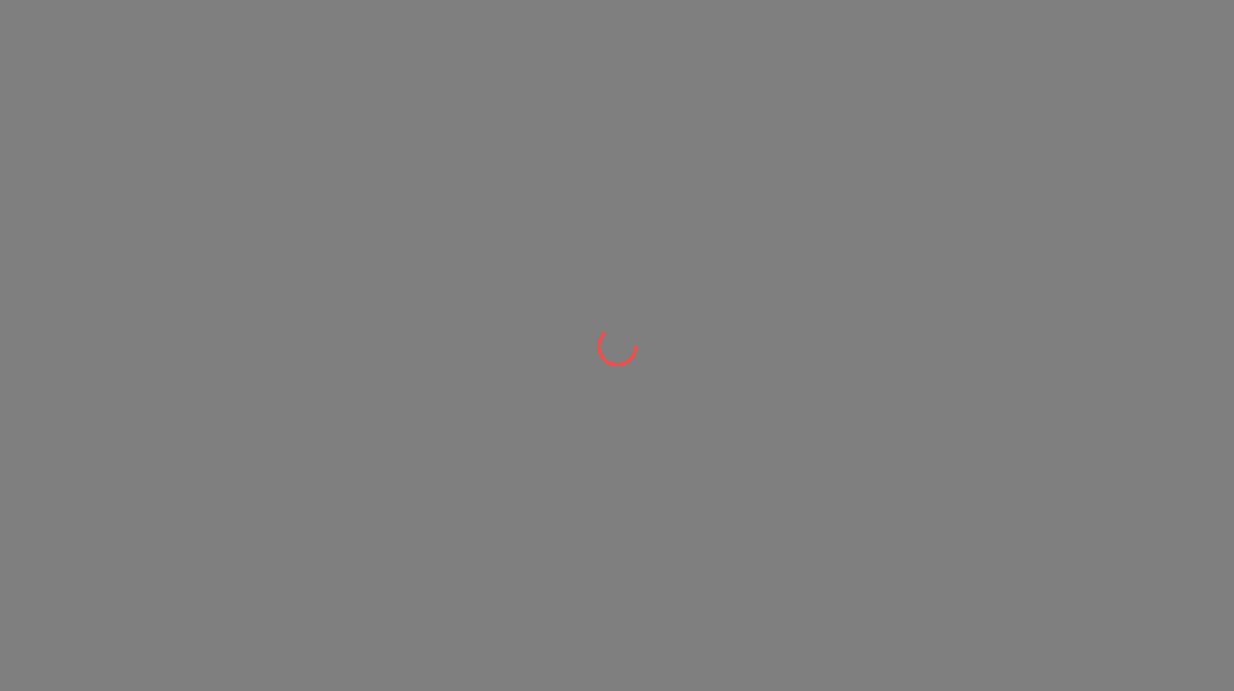 scroll, scrollTop: 0, scrollLeft: 0, axis: both 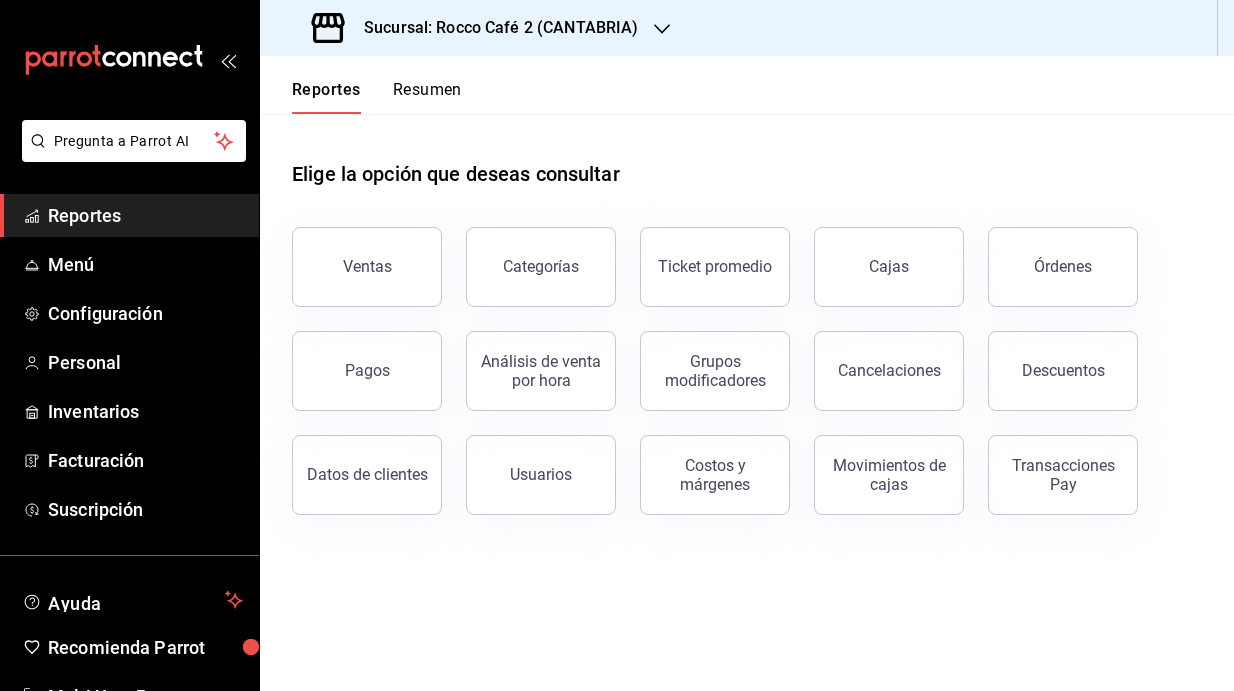 click on "Resumen" at bounding box center (427, 97) 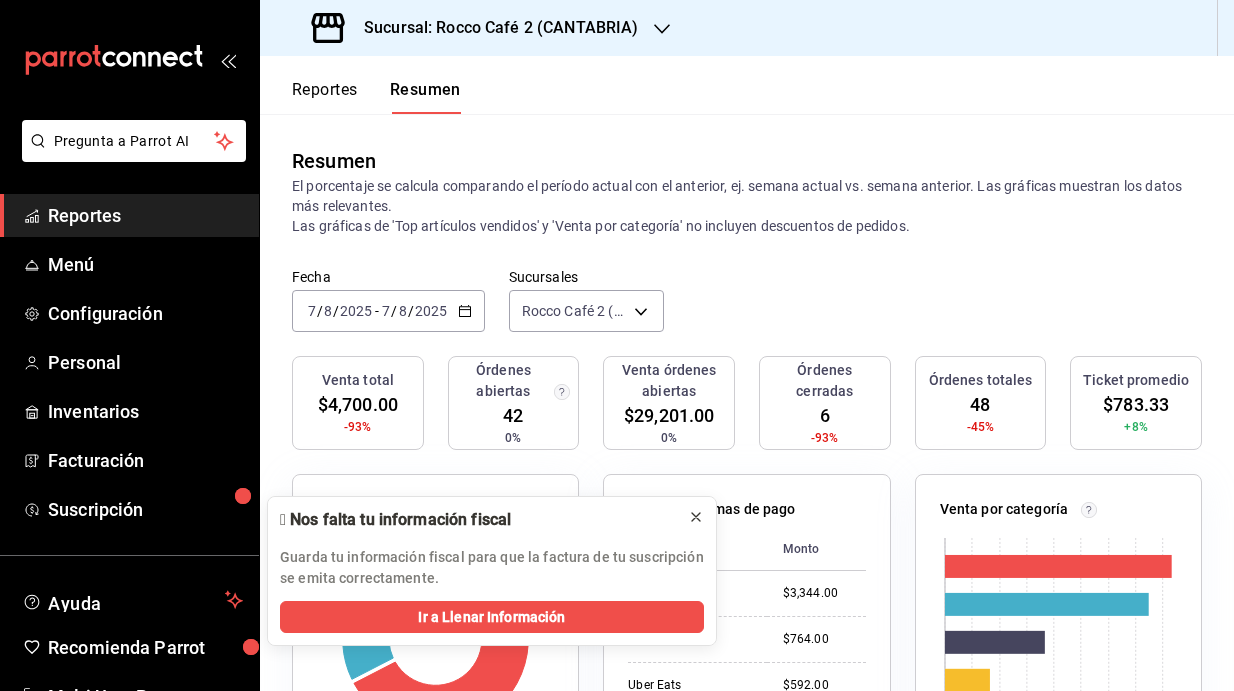 click 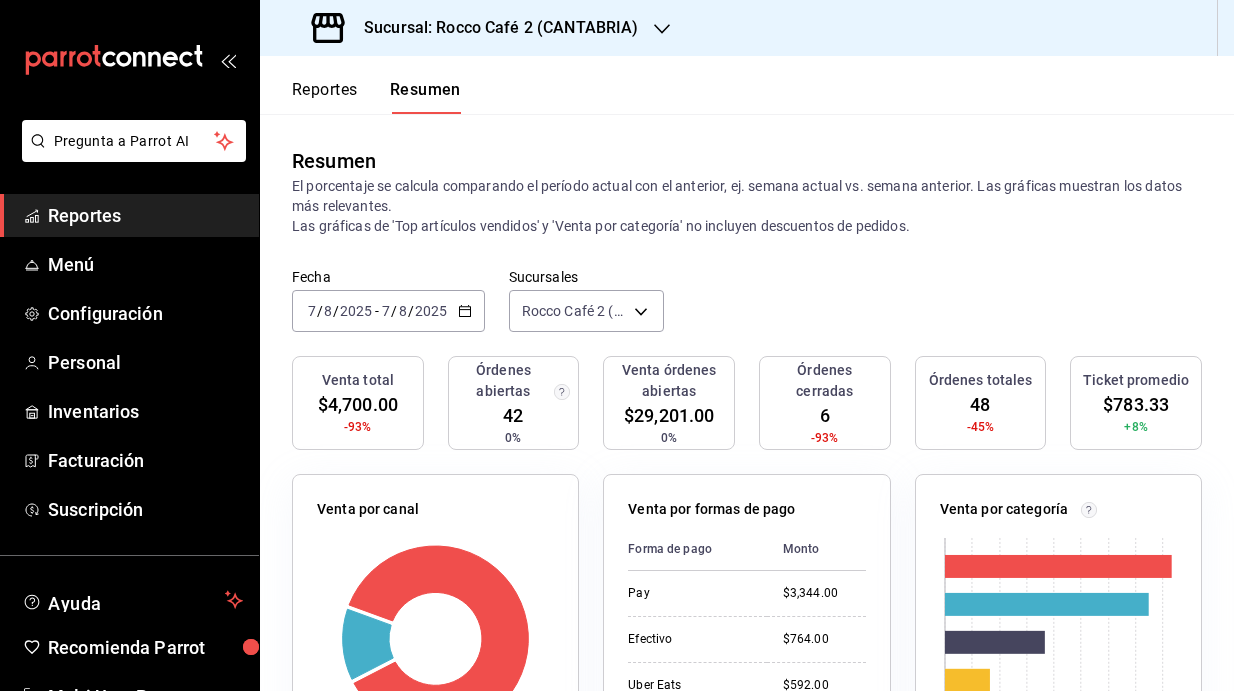 click on "Sucursal: Rocco Café 2 (CANTABRIA)" at bounding box center [493, 28] 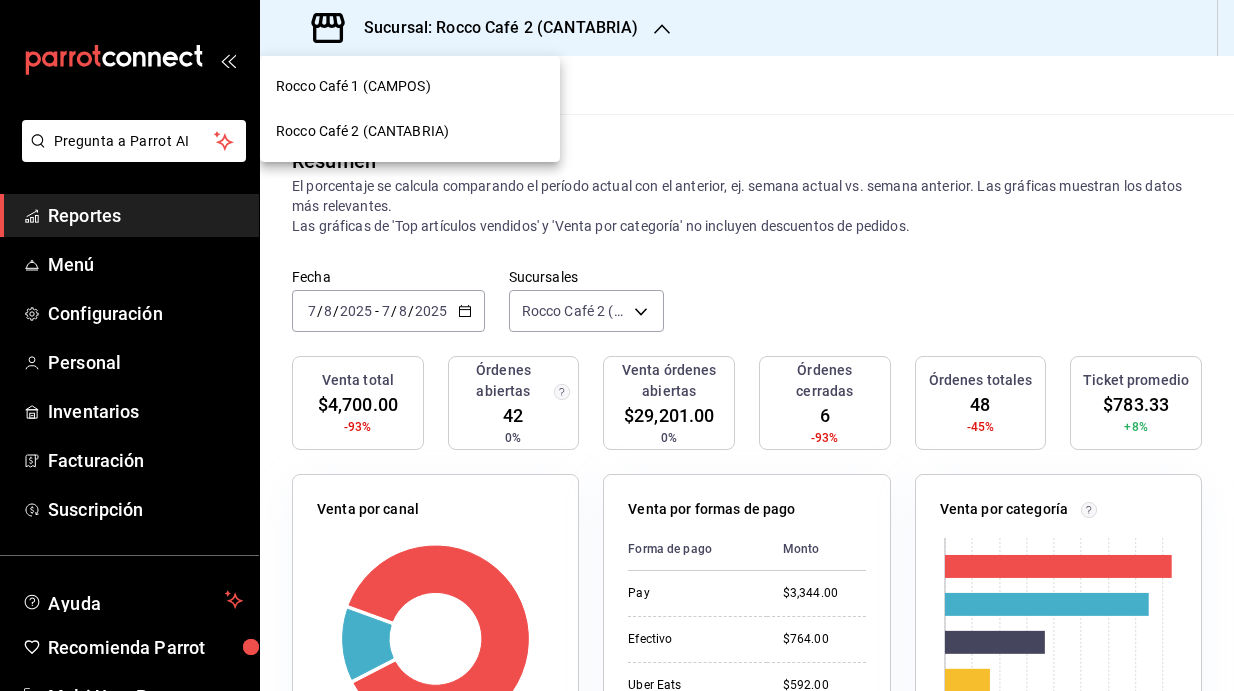 click on "Rocco Café 1 (CAMPOS)" at bounding box center (410, 86) 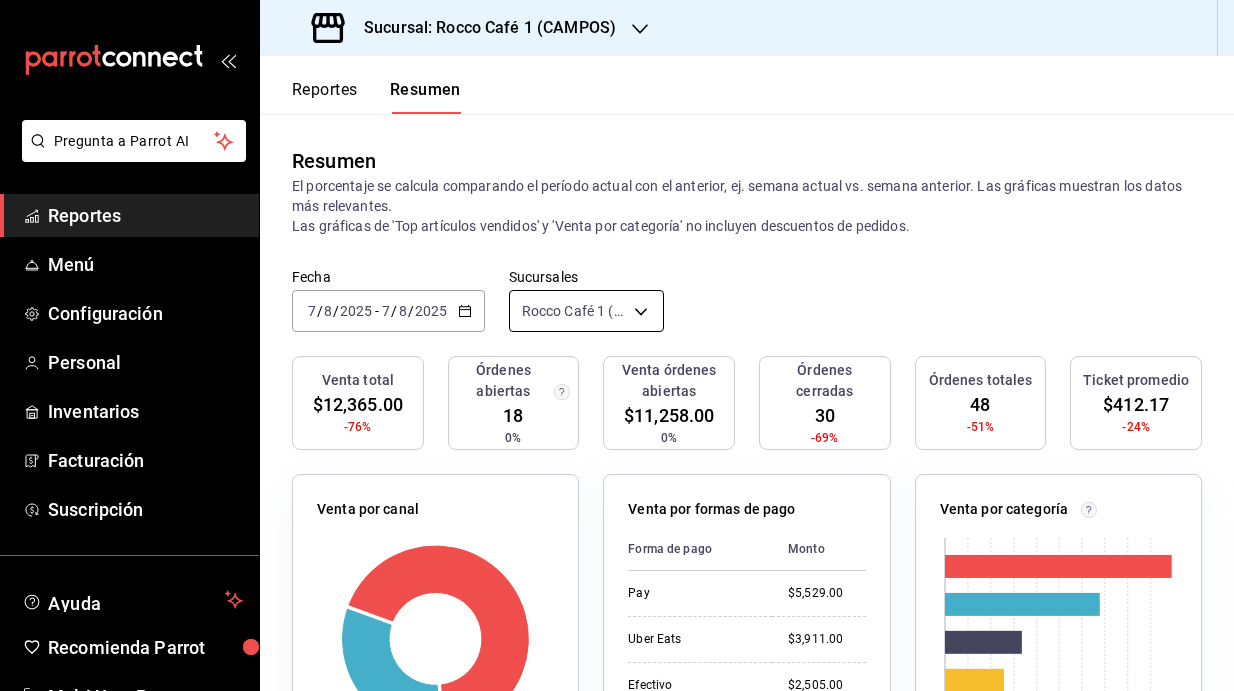 click on "Sucursal: [PERSON] ([LOCATION]) Reportes Resumen Resumen El porcentaje se calcula comparando el período actual con el anterior, ej. semana actual vs. semana anterior. Las gráficas muestran los datos más relevantes.  Las gráficas de 'Top artículos vendidos' y 'Venta por categoría' no incluyen descuentos de pedidos. Fecha [DATE] [DATE] - [DATE] [DATE] Sucursales [PERSON] ([LOCATION]) [object Object] Venta total [PRICE] -76% Órdenes abiertas 18 0% Venta órdenes abiertas [PRICE] 0% Órdenes cerradas 30 -69% Órdenes totales 48 -51% Ticket promedio [PRICE] -24% Venta por canal Canal Porcentaje Monto Sucursal 68.37% [PRICE] Uber Eats 31.63% [PRICE] Venta por formas de pago Forma de pago Monto Pay [PRICE] Uber Eats [PRICE] Efectivo [PRICE] Tarjeta de Debito [PRICE] Venta por categoría   0" at bounding box center (617, 345) 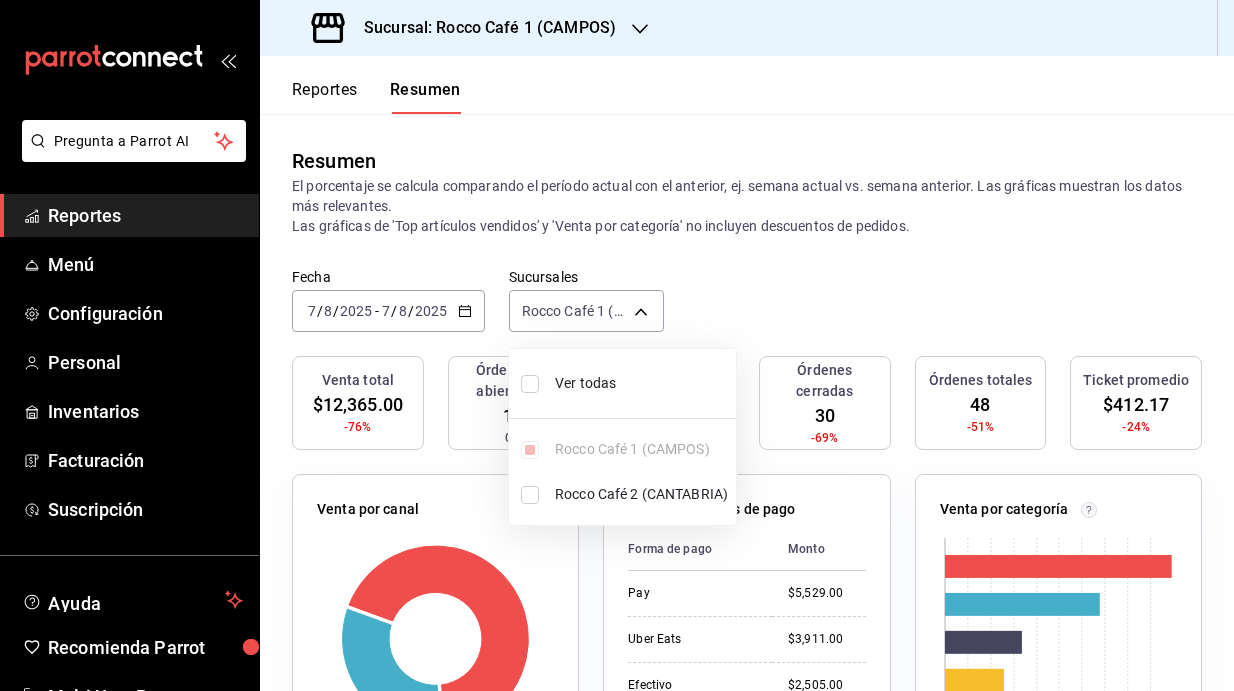 click at bounding box center [530, 384] 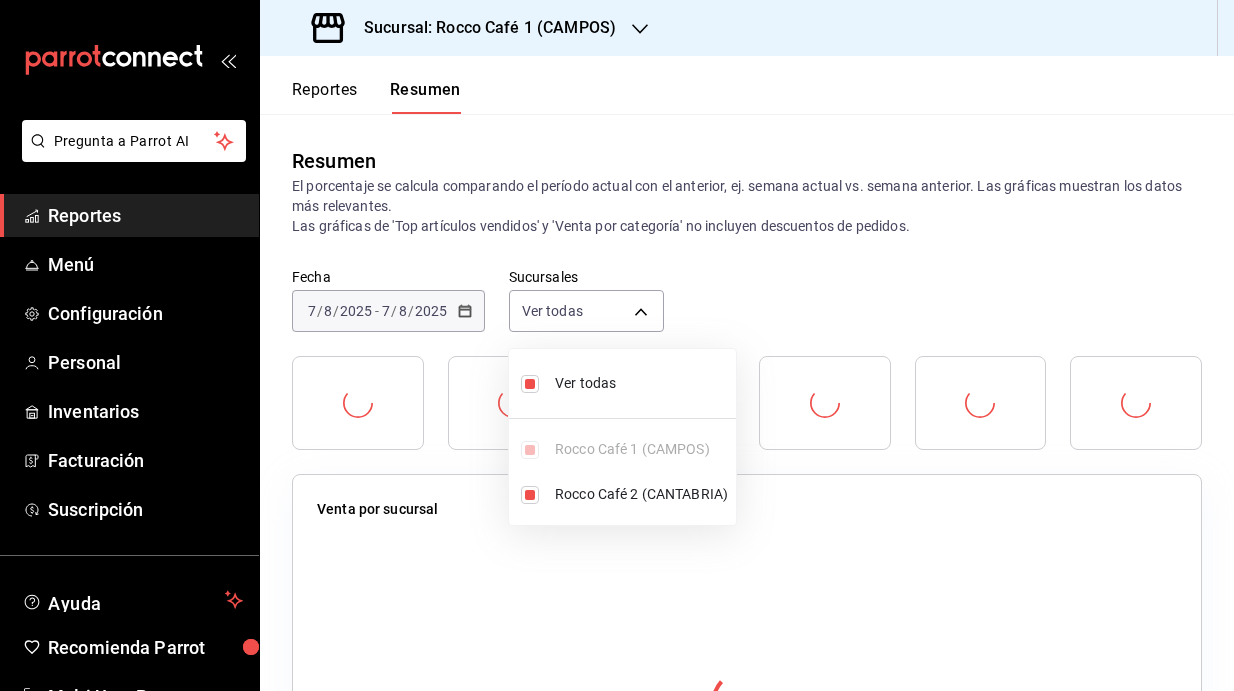 type on "[object Object],[object Object]" 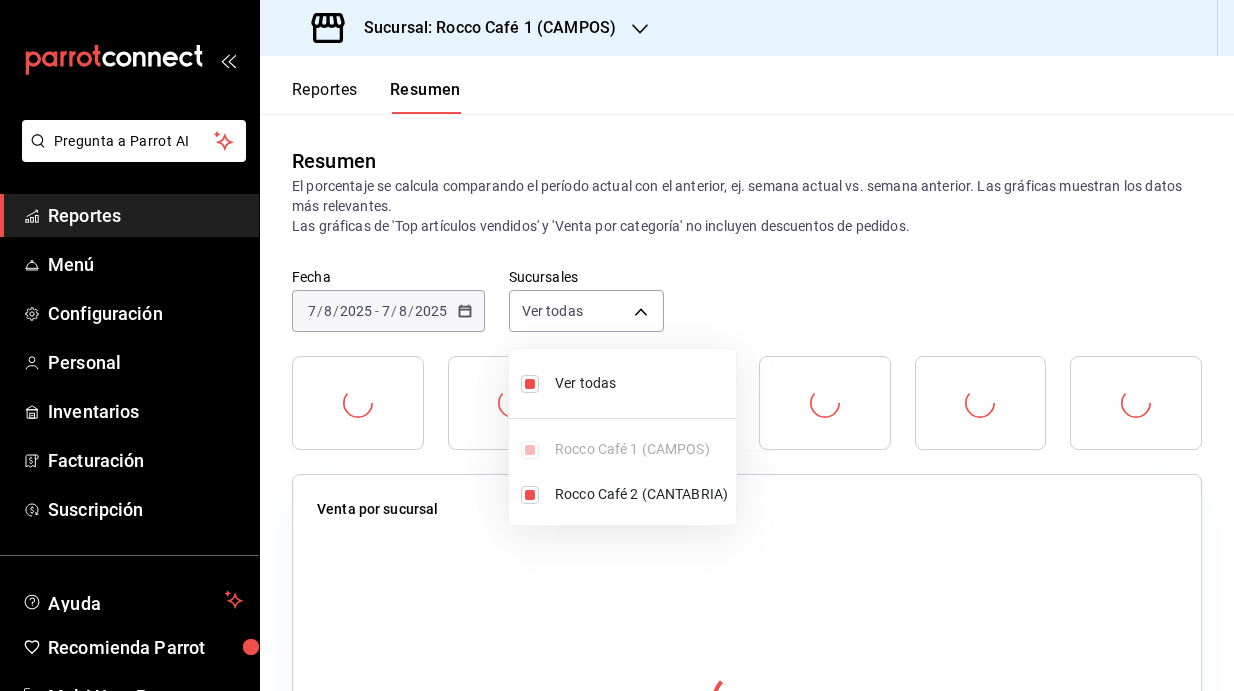 checkbox on "true" 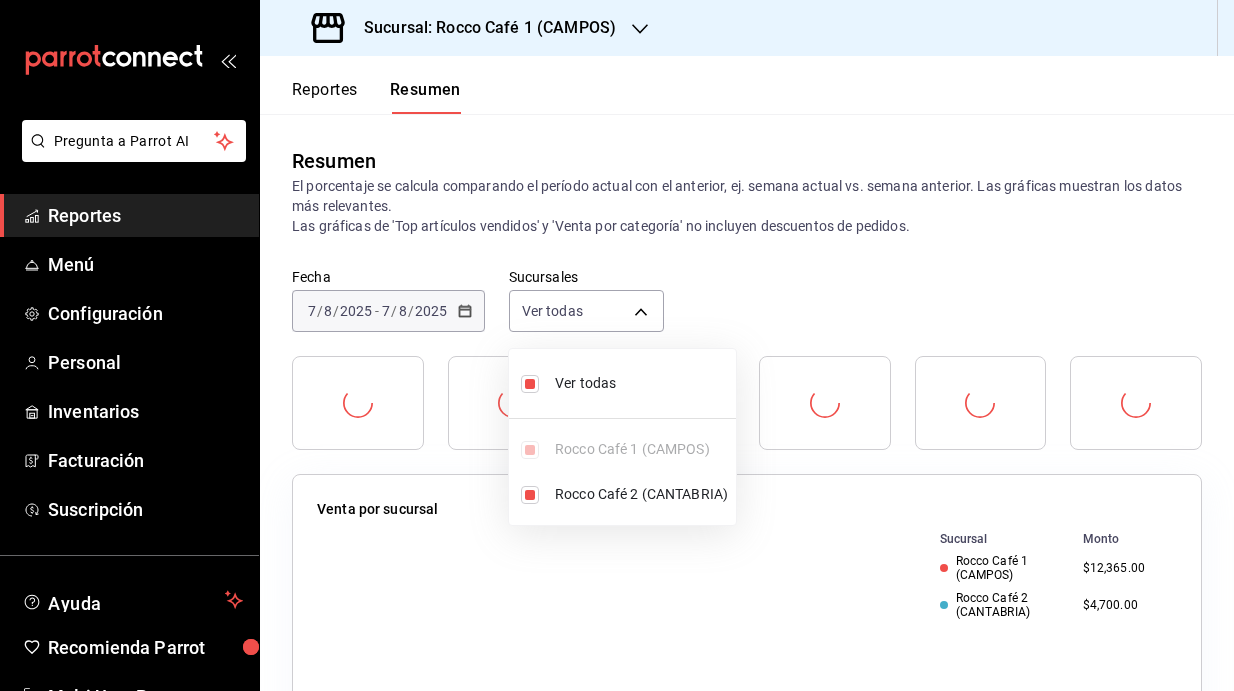 click at bounding box center (617, 345) 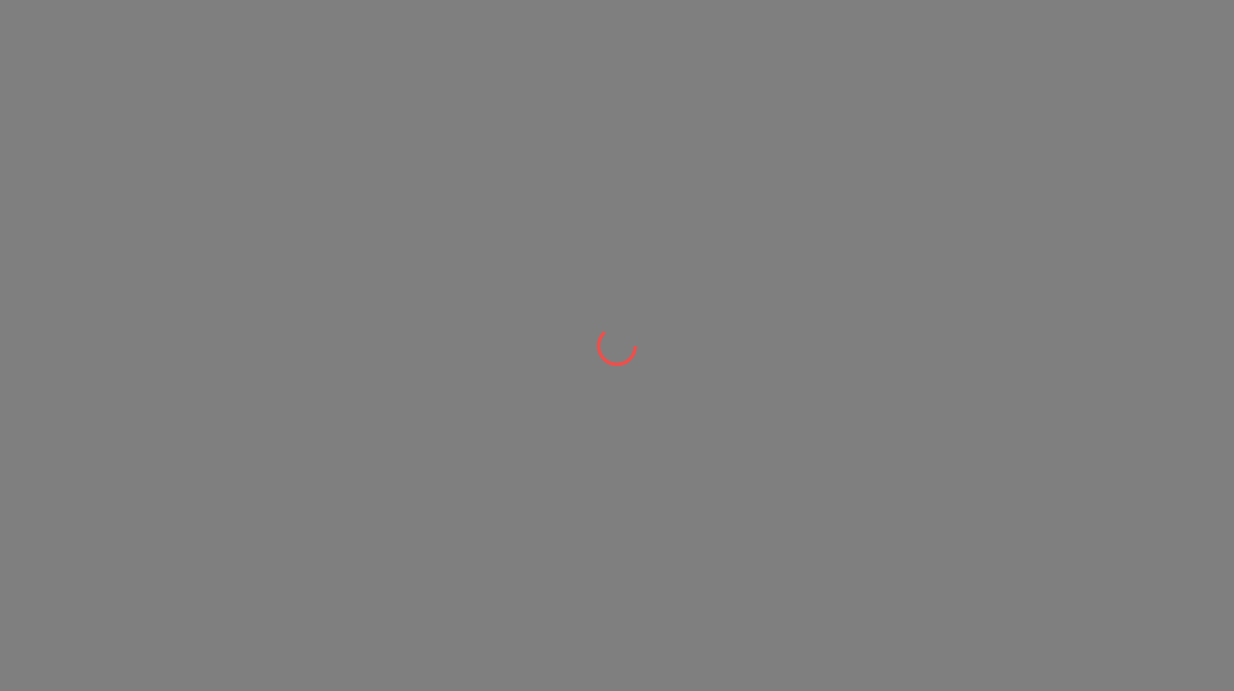 scroll, scrollTop: 0, scrollLeft: 0, axis: both 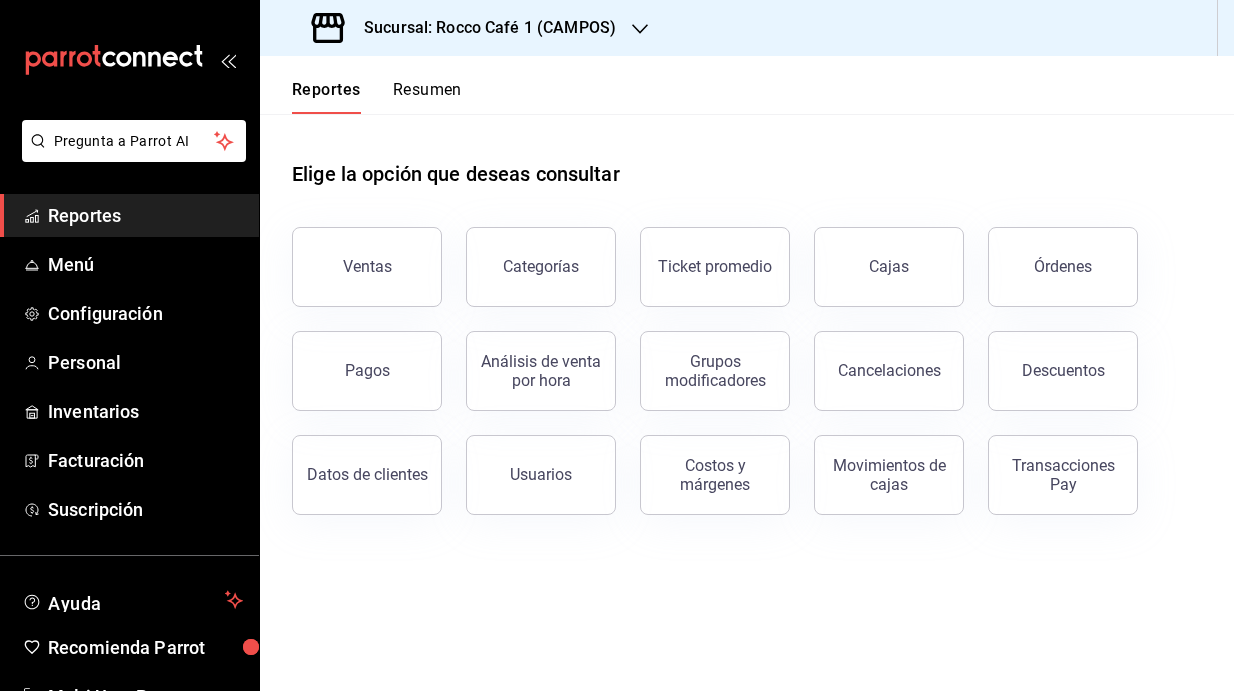 click on "Resumen" at bounding box center (427, 97) 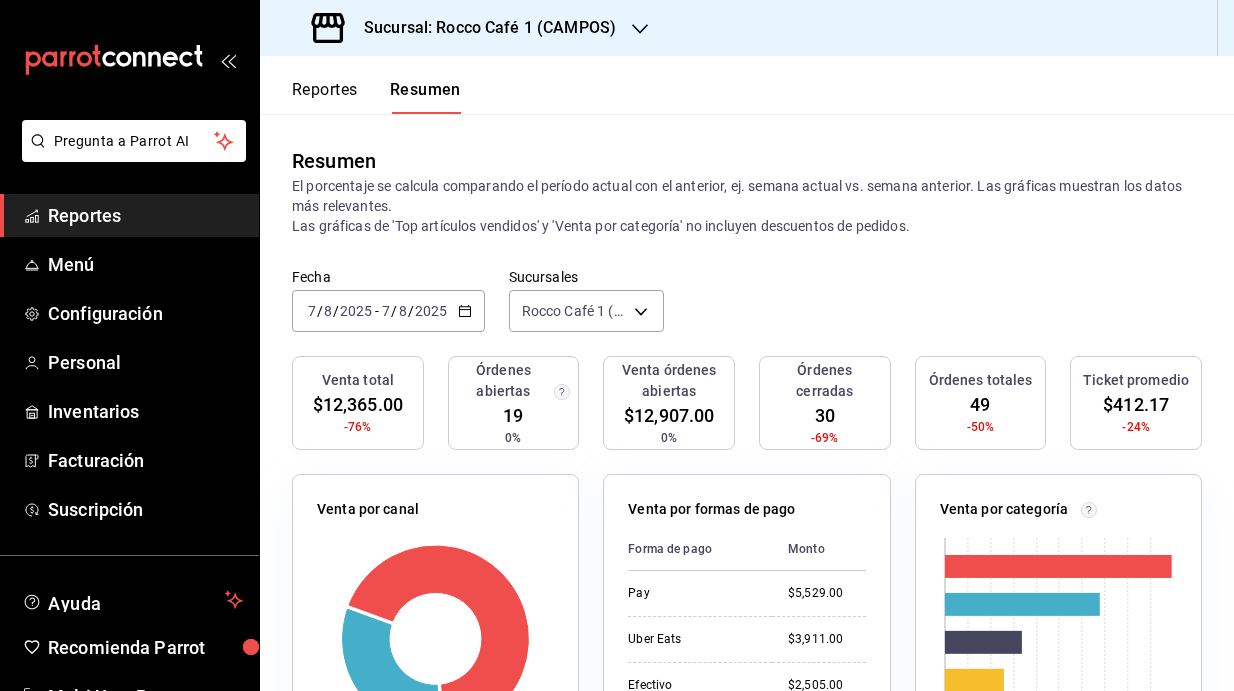 click on "Sucursal: Rocco Café 1 (CAMPOS)" at bounding box center [482, 28] 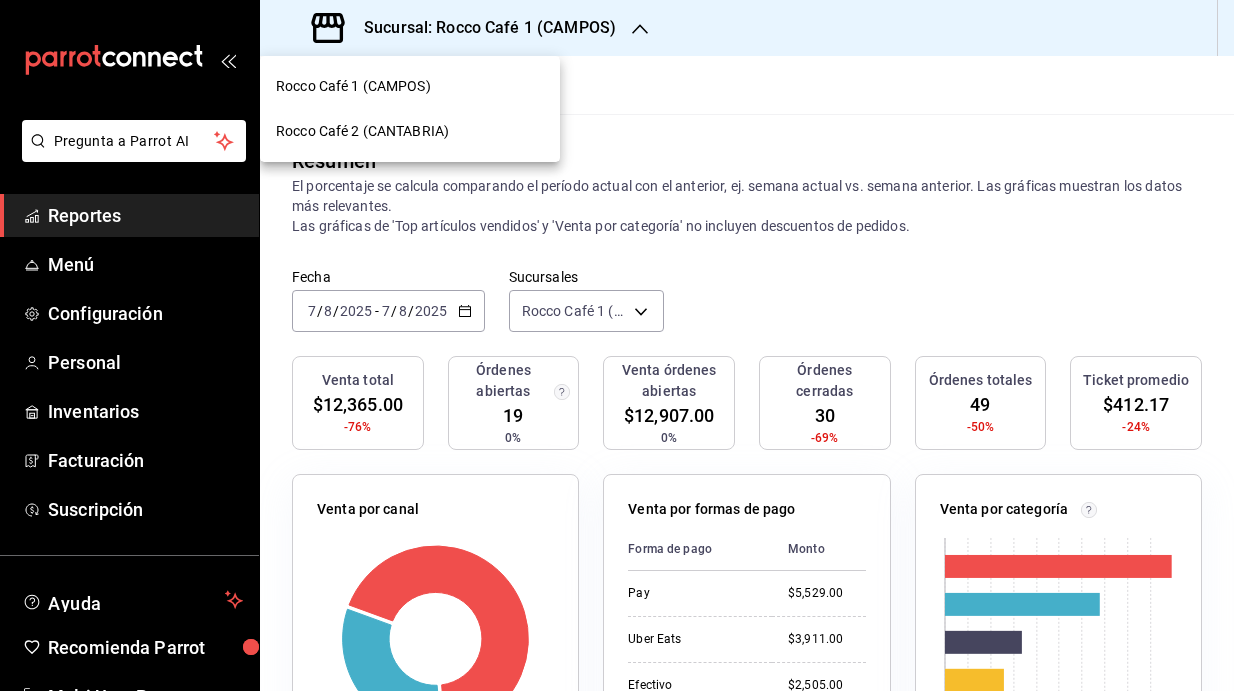 click on "Rocco Café 2 (CANTABRIA)" at bounding box center [362, 131] 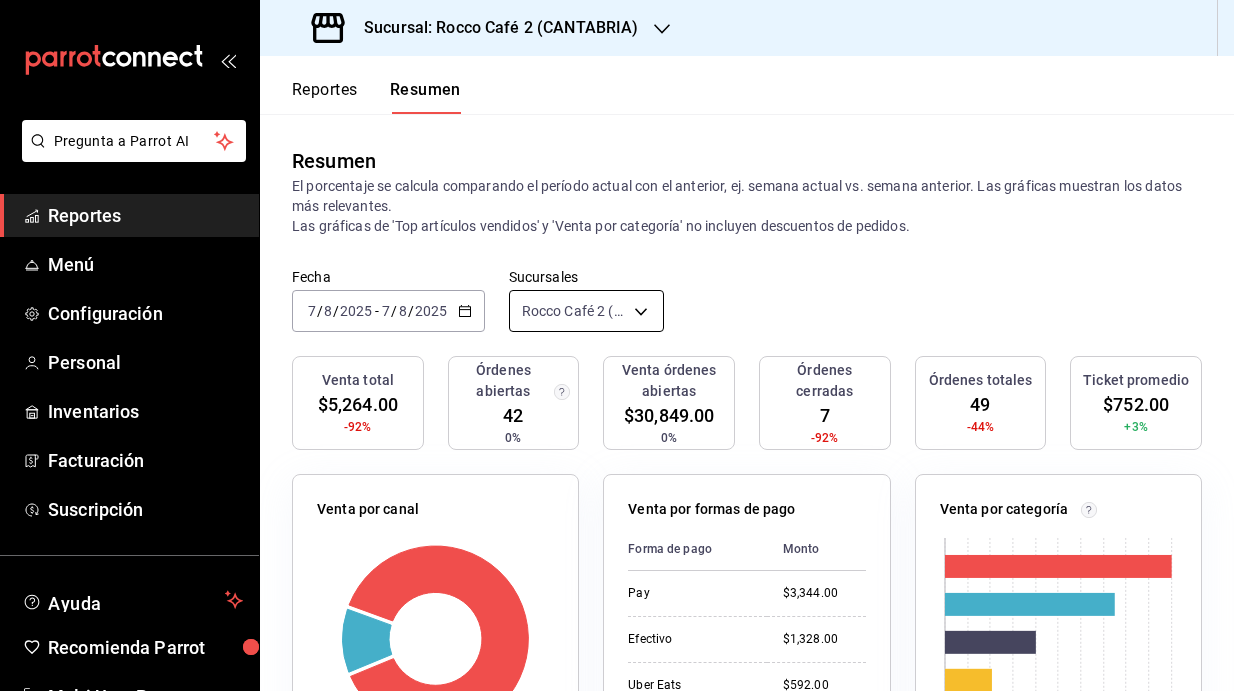click on "Pregunta a Parrot AI Reportes   Menú   Configuración   Personal   Inventarios   Facturación   Suscripción   Ayuda Recomienda Parrot   Multi User Parrot   Sugerir nueva función   Sucursal: Rocco Café 2 (CANTABRIA) Reportes Resumen Resumen El porcentaje se calcula comparando el período actual con el anterior, ej. semana actual vs. semana anterior. Las gráficas muestran los datos más relevantes.  Las gráficas de 'Top artículos vendidos' y 'Venta por categoría' no incluyen descuentos de pedidos. Fecha 2025-08-07 7 / 8 / 2025 - 2025-08-07 7 / 8 / 2025 Sucursales Rocco Café 2 (CANTABRIA) [object Object] Venta total $5,264.00 -92% Órdenes abiertas 42 0% Venta órdenes abiertas $30,849.00 0% Órdenes cerradas 7 -92% Órdenes totales 49 -44% Ticket promedio $752.00 +3% Venta por canal Canal Porcentaje Monto Sucursal 88.75% $4,672.00 Uber Eats 11.25% $592.00 Venta por formas de pago Forma de pago Monto Pay $3,344.00 Efectivo $1,328.00 Uber Eats $592.00 Venta por categoría   0 500 1K 1.5K 2K Categoría" at bounding box center [617, 345] 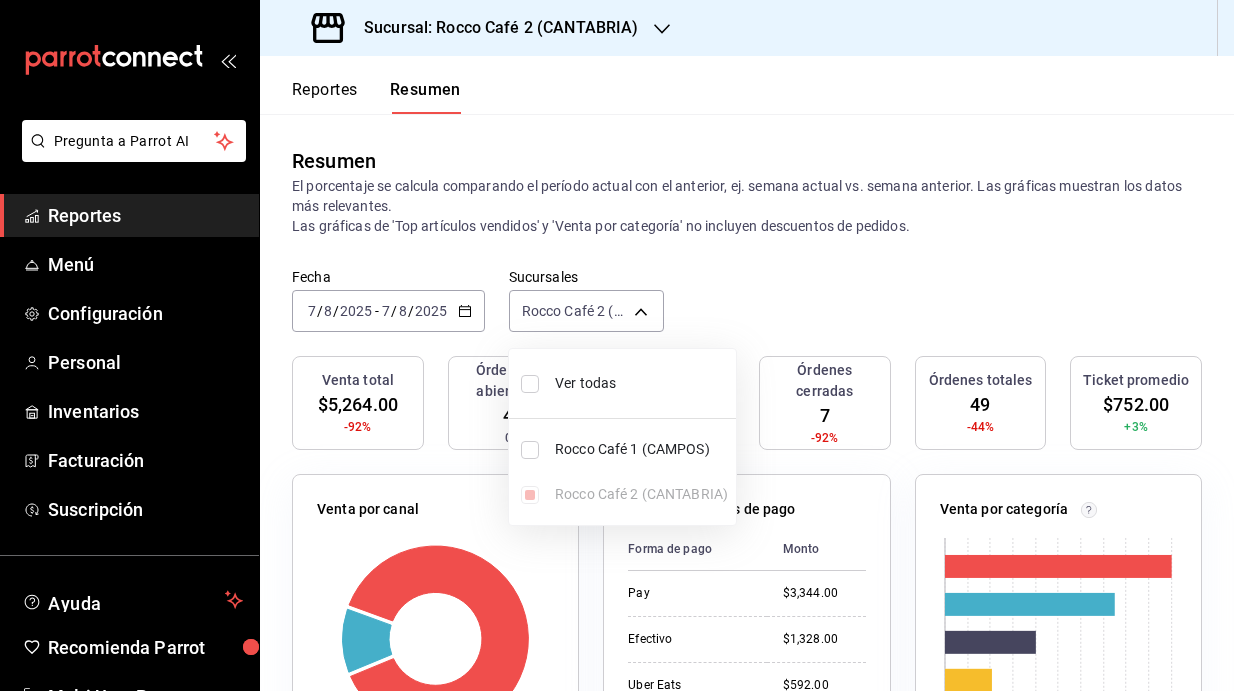 click at bounding box center [530, 384] 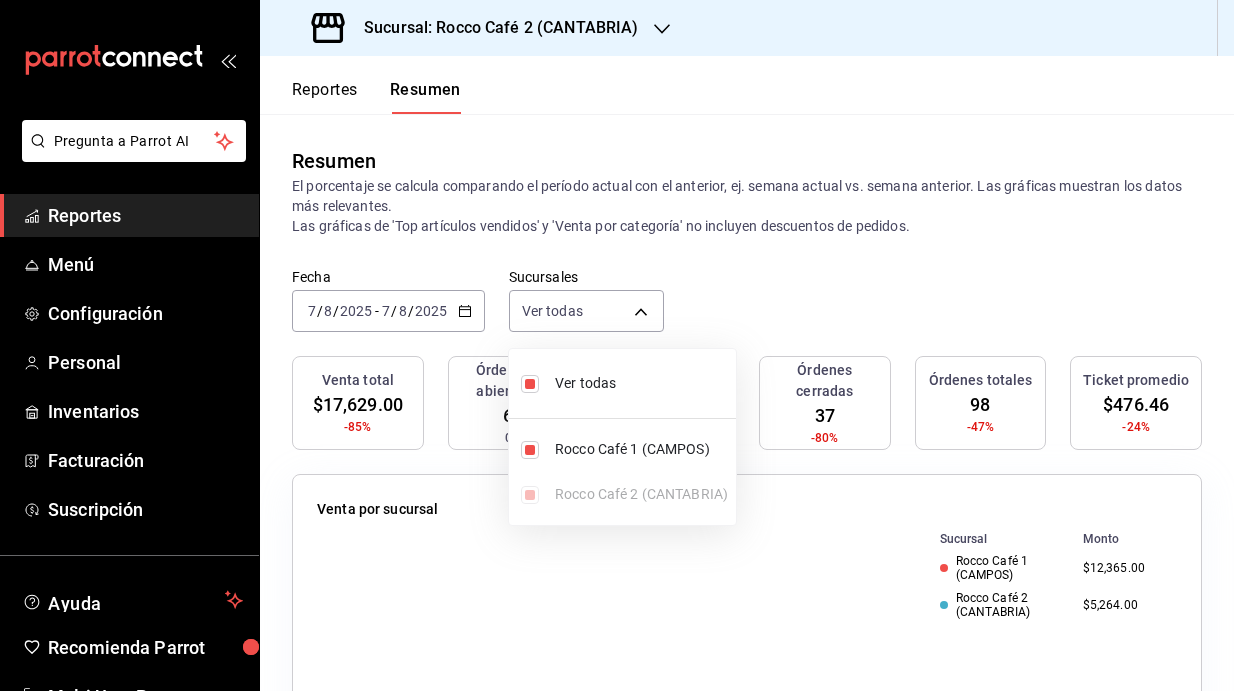 click at bounding box center [617, 345] 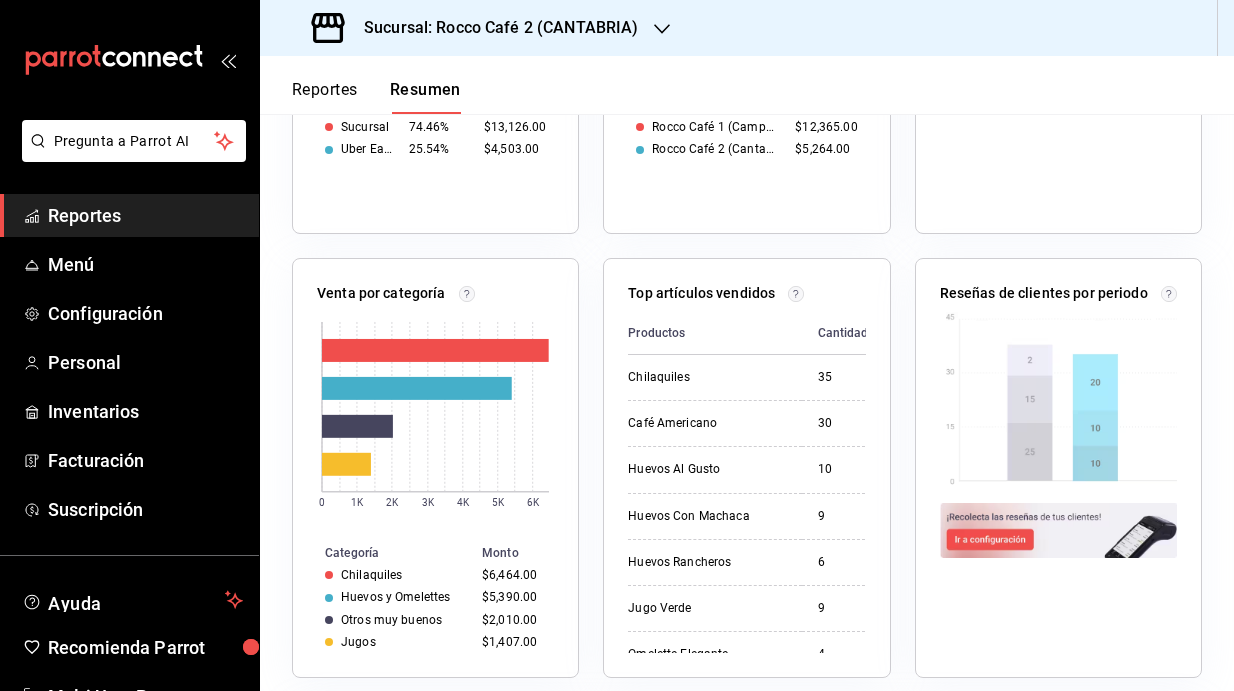 scroll, scrollTop: 1210, scrollLeft: 0, axis: vertical 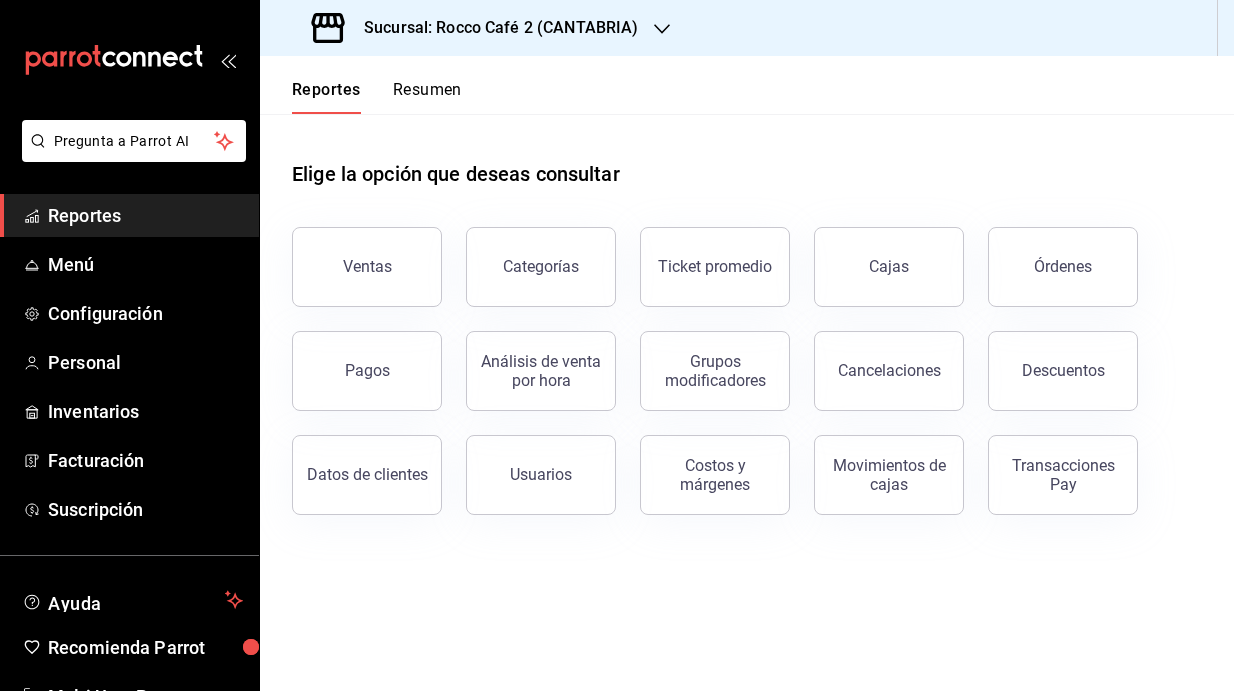 click on "Resumen" at bounding box center [427, 97] 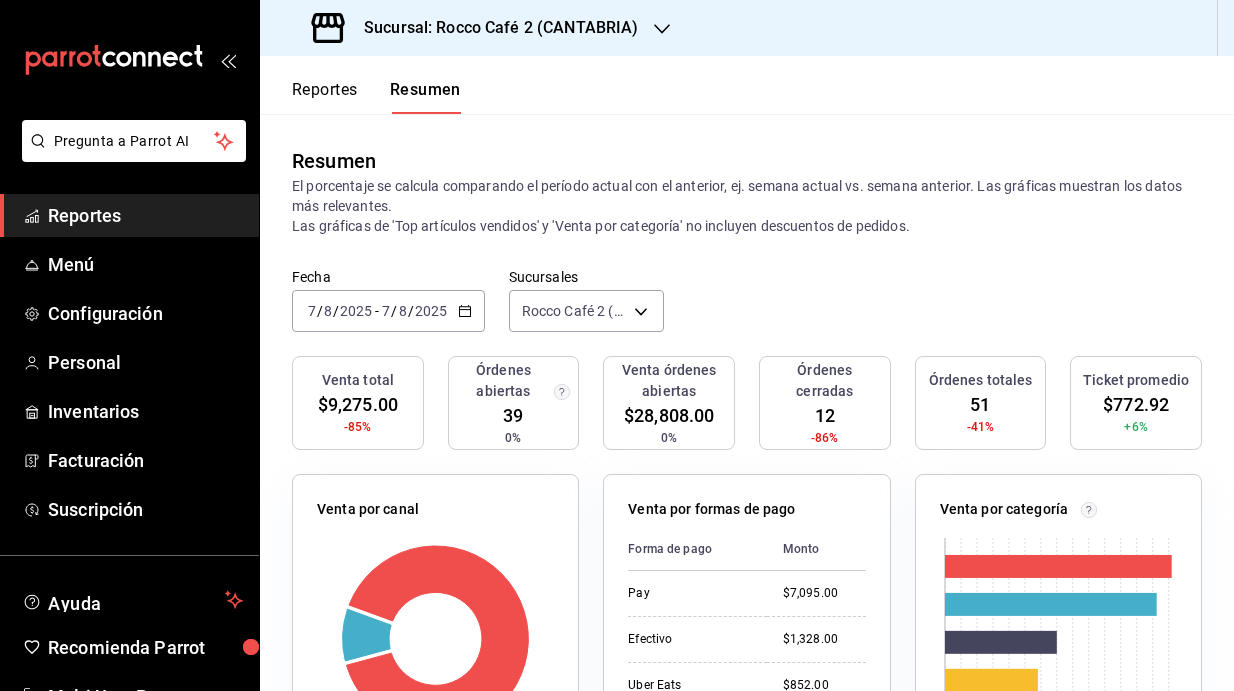 click on "Sucursal: Rocco Café 2 (CANTABRIA)" at bounding box center [493, 28] 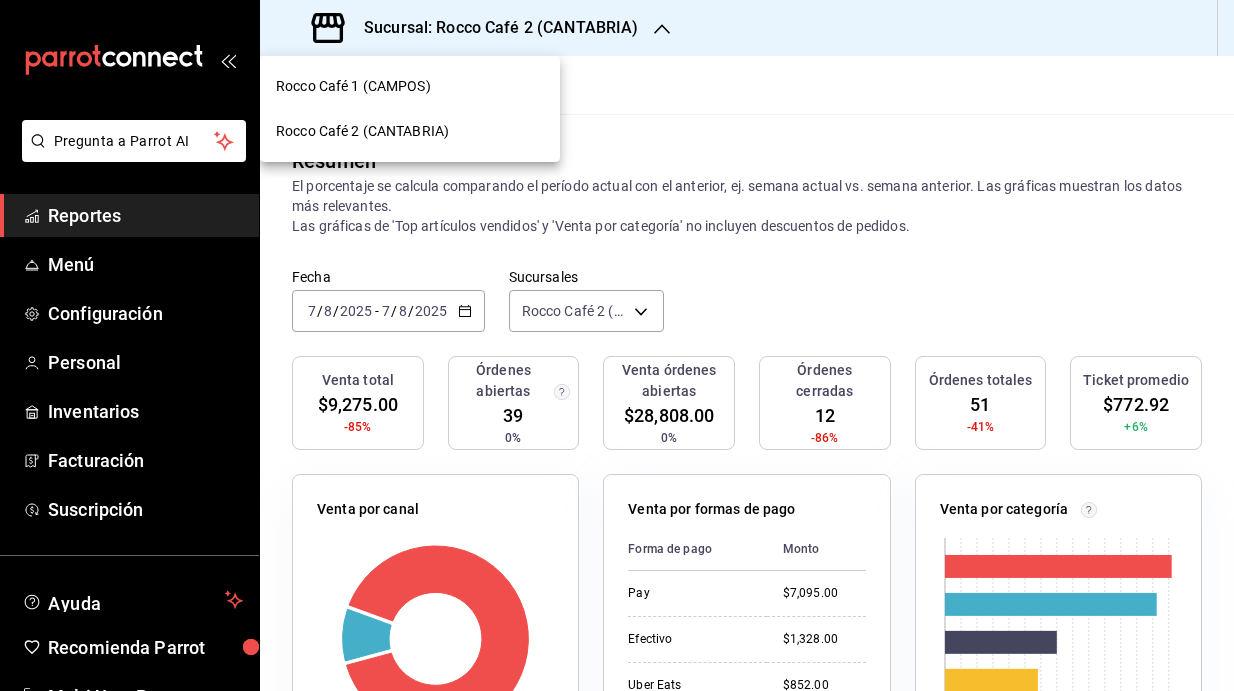 click at bounding box center (617, 345) 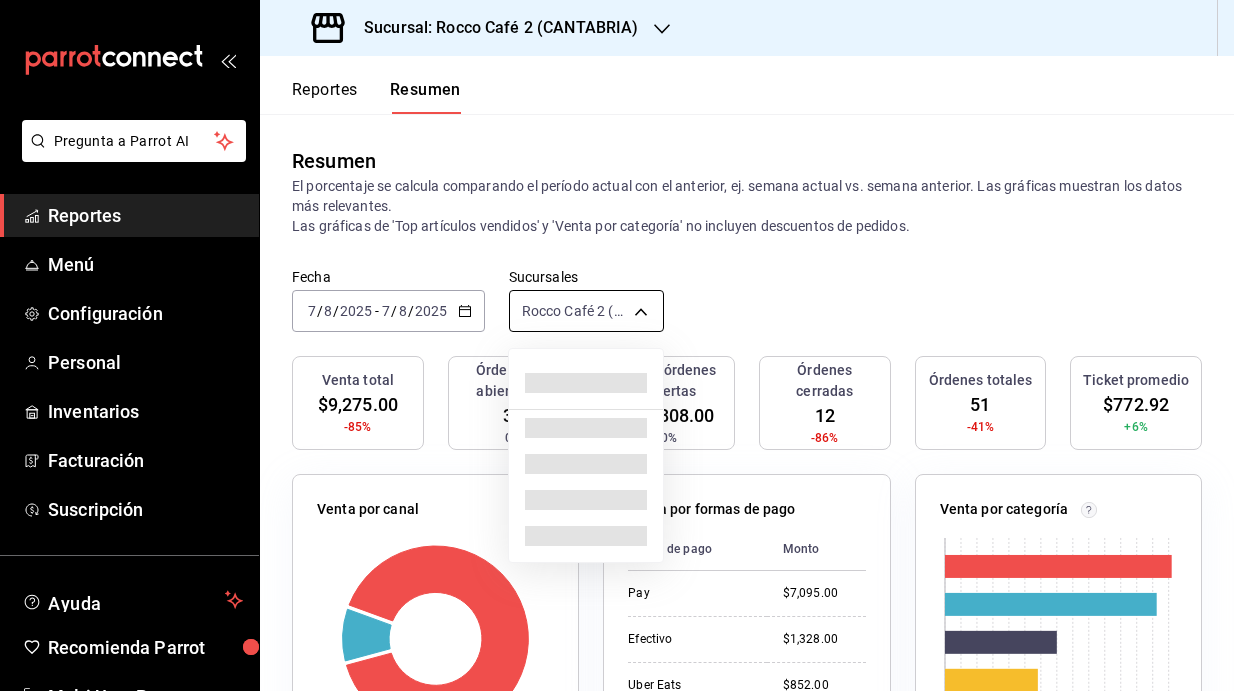 click on "Pregunta a Parrot AI Reportes   Menú   Configuración   Personal   Inventarios   Facturación   Suscripción   Ayuda Recomienda Parrot   Multi User Parrot   Sugerir nueva función   Sucursal: Rocco Café 2 (CANTABRIA) Reportes Resumen Resumen El porcentaje se calcula comparando el período actual con el anterior, ej. semana actual vs. semana anterior. Las gráficas muestran los datos más relevantes.  Las gráficas de 'Top artículos vendidos' y 'Venta por categoría' no incluyen descuentos de pedidos. Fecha 2025-08-07 7 / 8 / 2025 - 2025-08-07 7 / 8 / 2025 Sucursales Rocco Café 2 (CANTABRIA) [object Object] Venta total $9,275.00 -85% Órdenes abiertas 39 0% Venta órdenes abiertas $28,808.00 0% Órdenes cerradas 12 -86% Órdenes totales 51 -41% Ticket promedio $772.92 +6% Venta por canal Canal Porcentaje Monto Sucursal 90.81% $8,423.00 Uber Eats 9.19% $852.00 Venta por formas de pago Forma de pago Monto Pay $7,095.00 Efectivo $1,328.00 Uber Eats $852.00 Venta por categoría   0 500 1K 1.5K 2K 2.5K Monto" at bounding box center [617, 345] 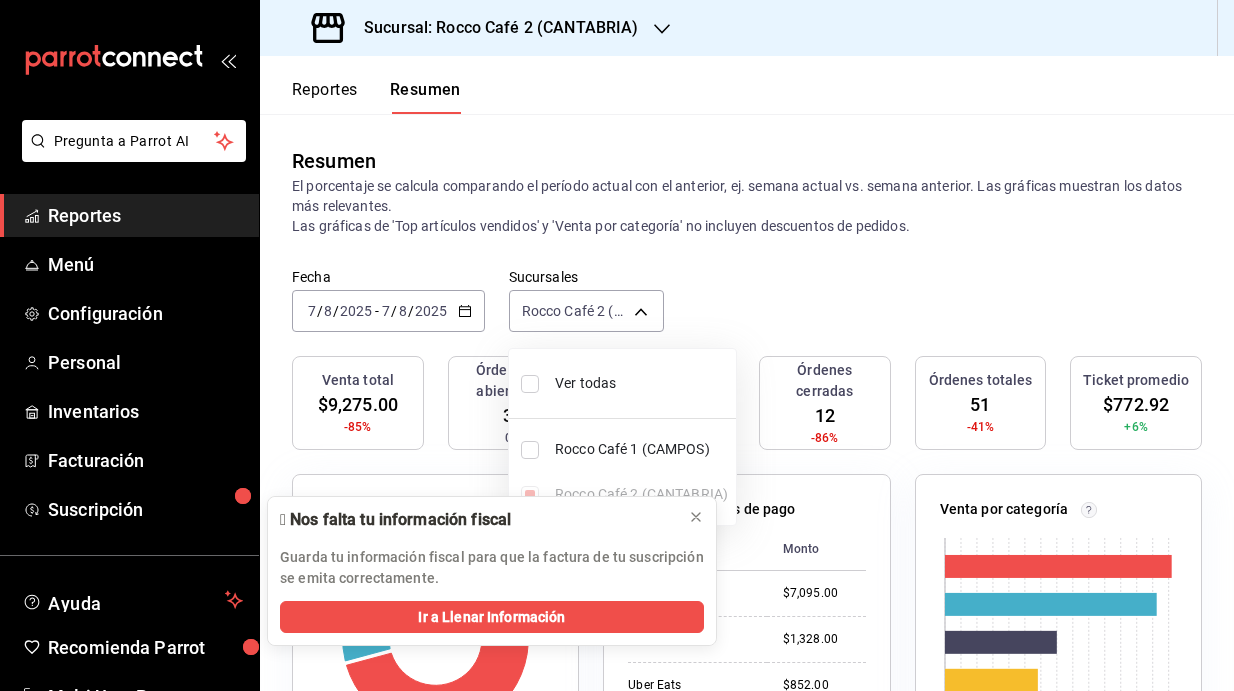 click at bounding box center (530, 384) 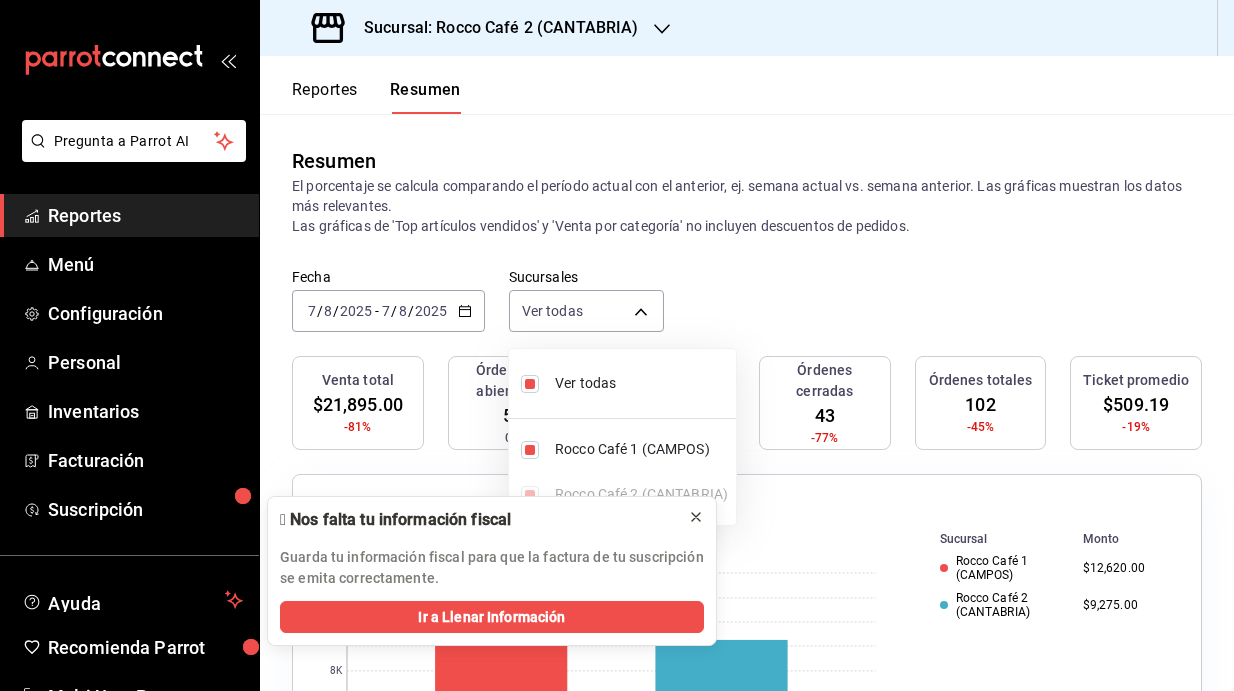 click 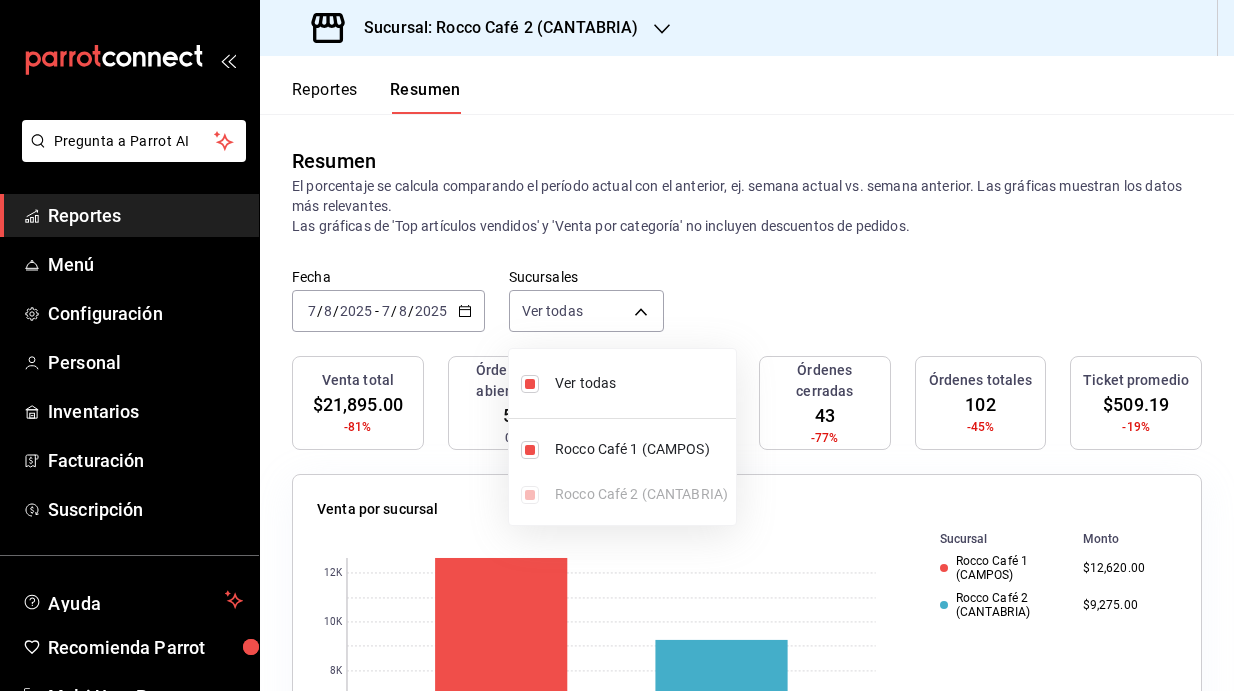click at bounding box center [617, 345] 